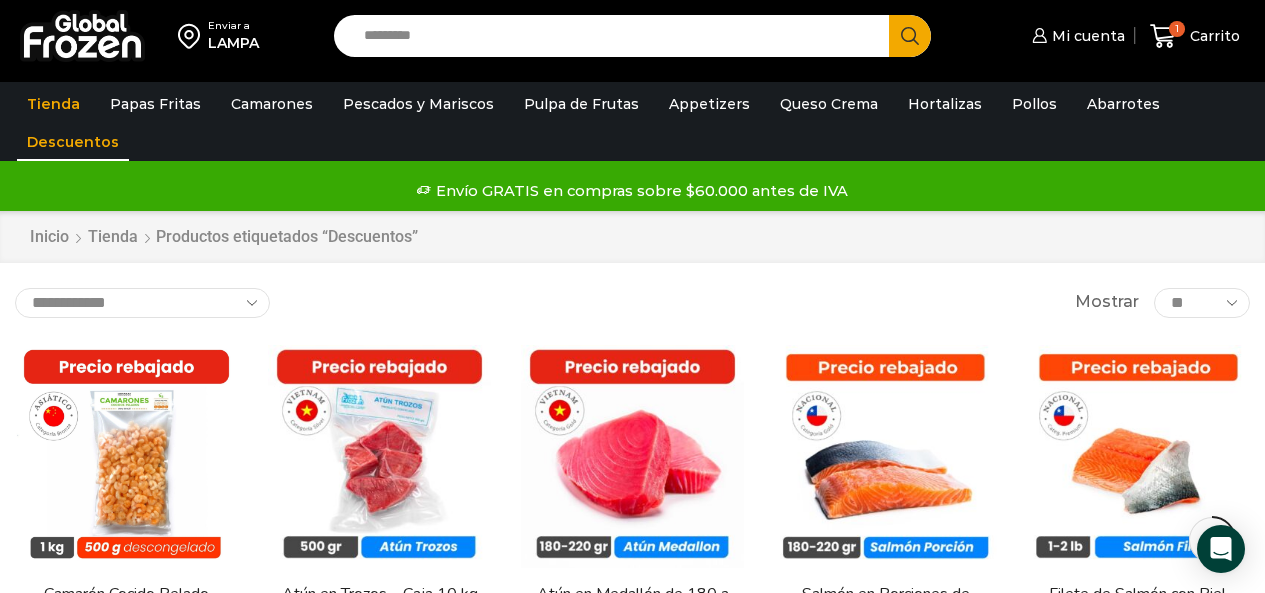 scroll, scrollTop: 600, scrollLeft: 0, axis: vertical 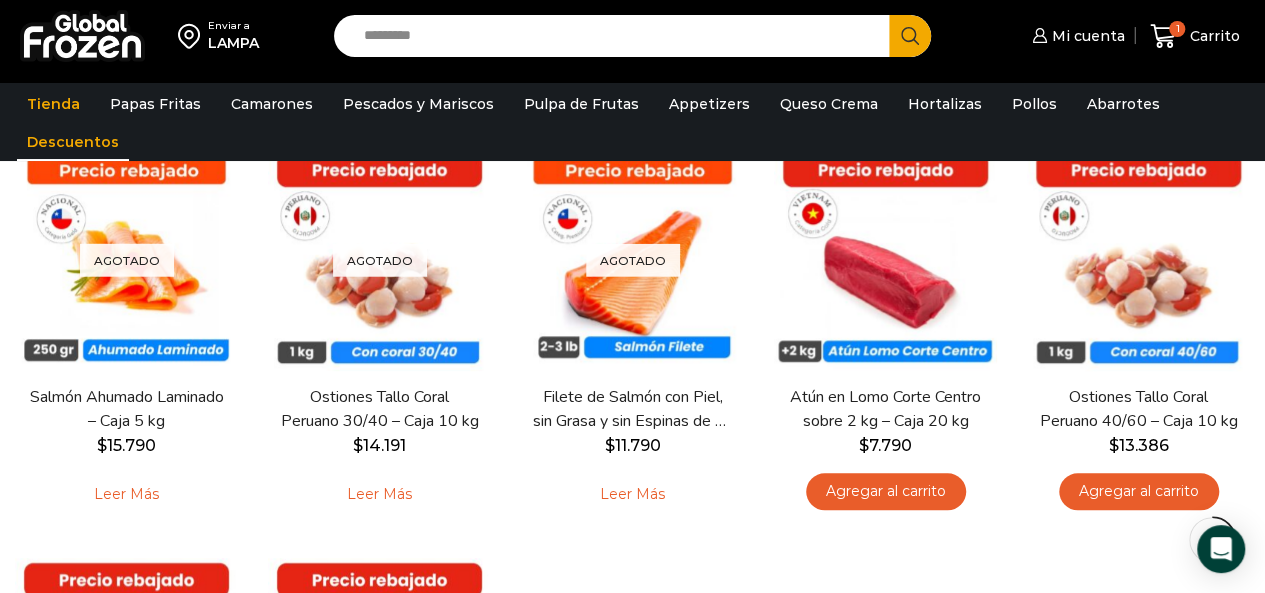 click on "Search input" at bounding box center (617, 36) 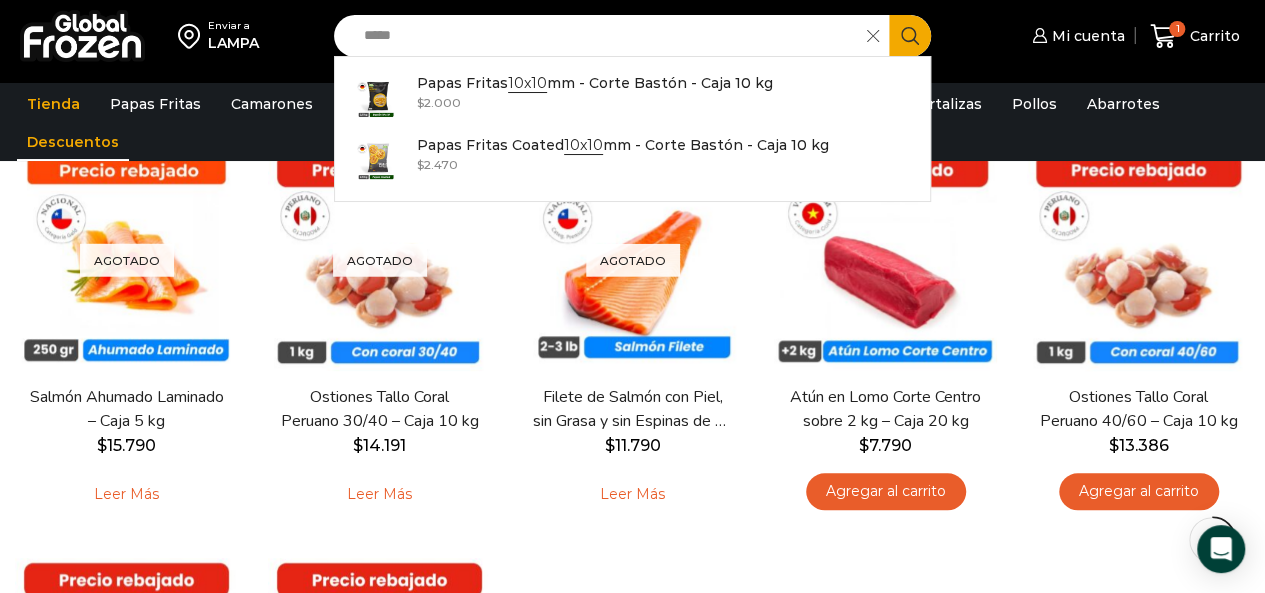 type on "*****" 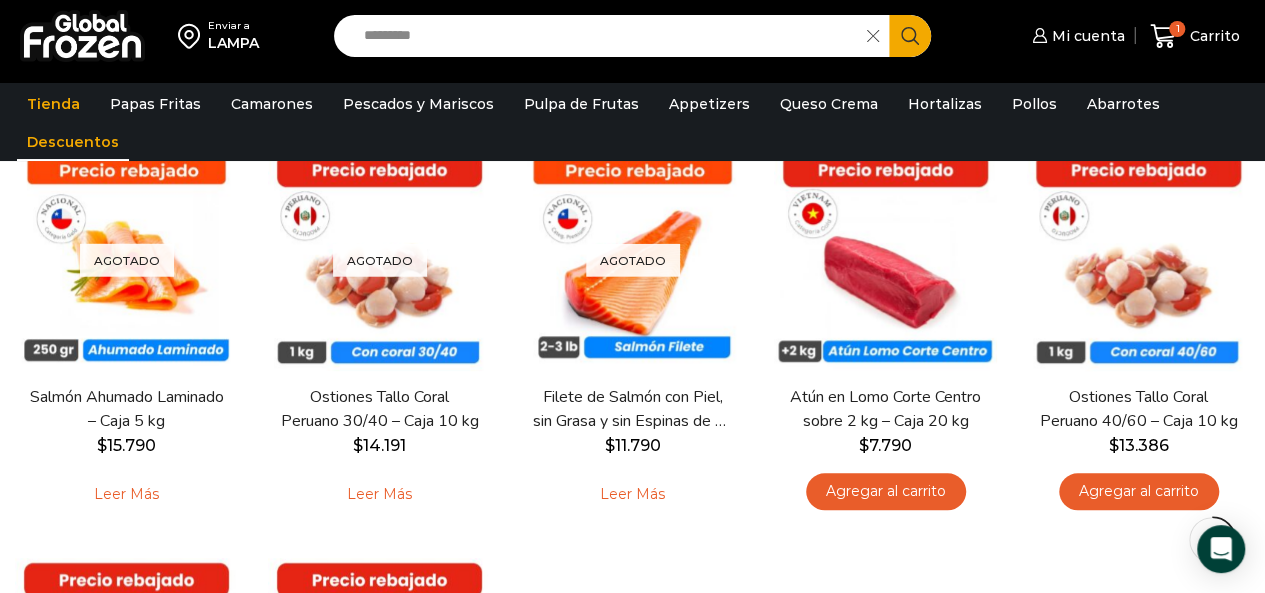 click on "Search input" at bounding box center (606, 36) 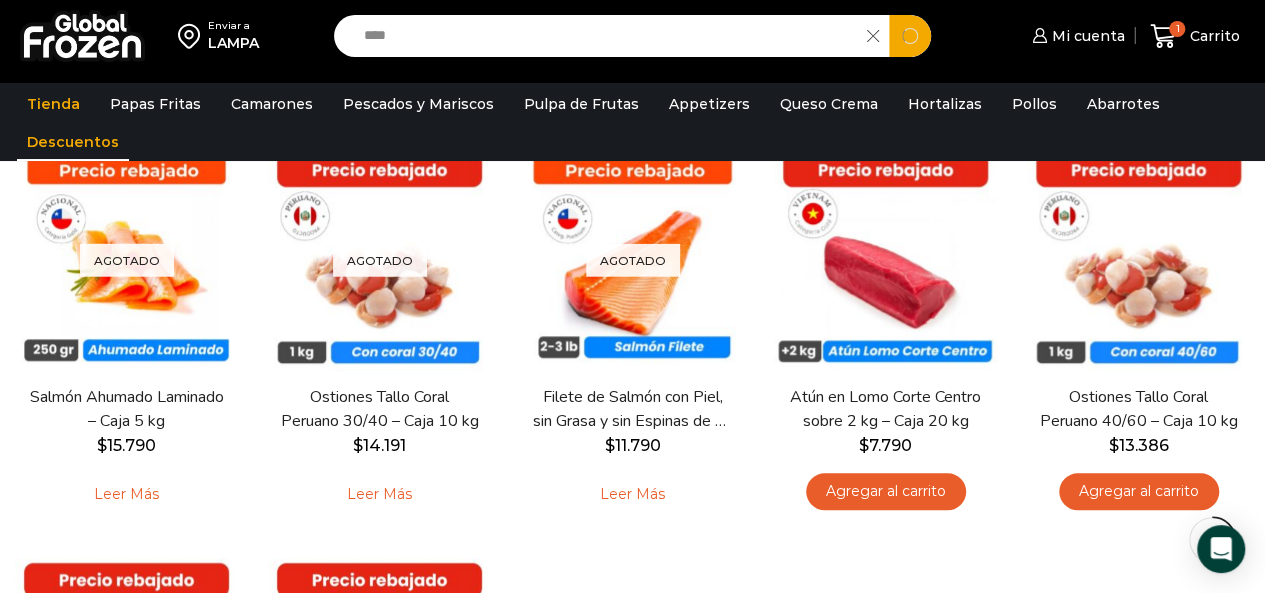 type on "*****" 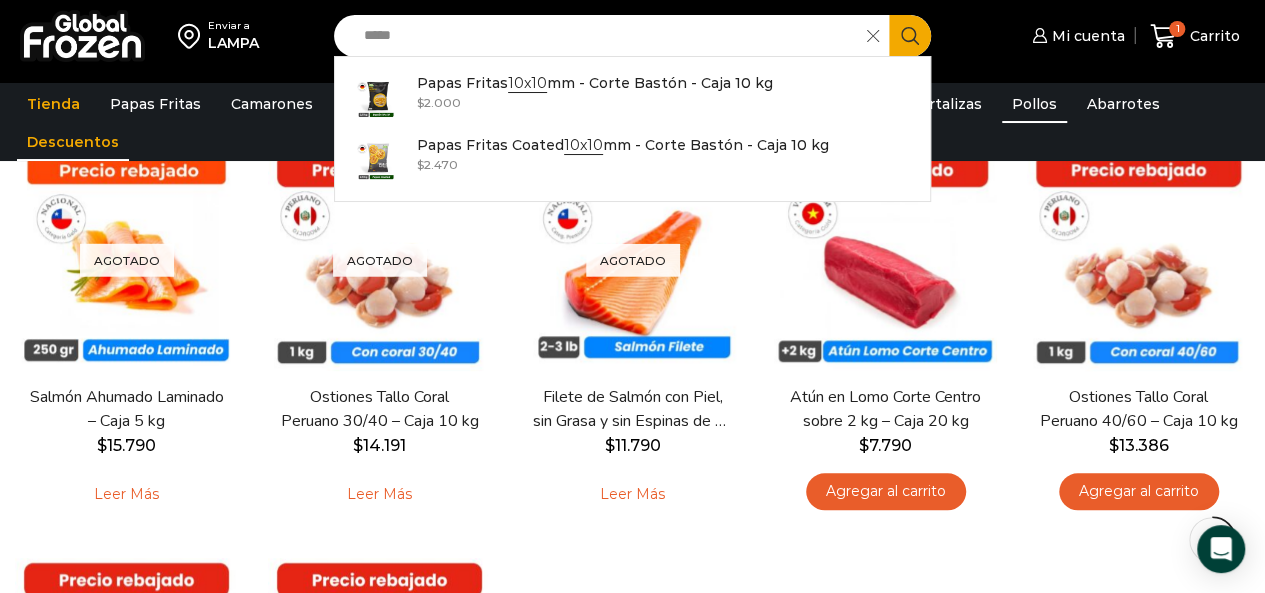 click on "Pollos" at bounding box center [1034, 104] 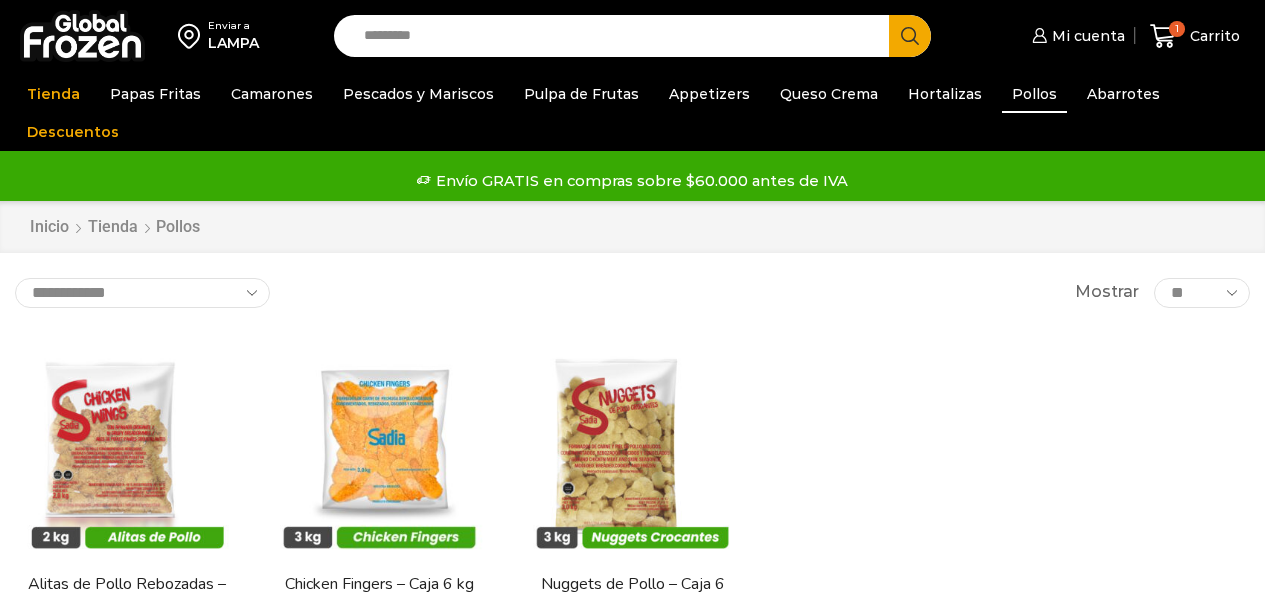 scroll, scrollTop: 0, scrollLeft: 0, axis: both 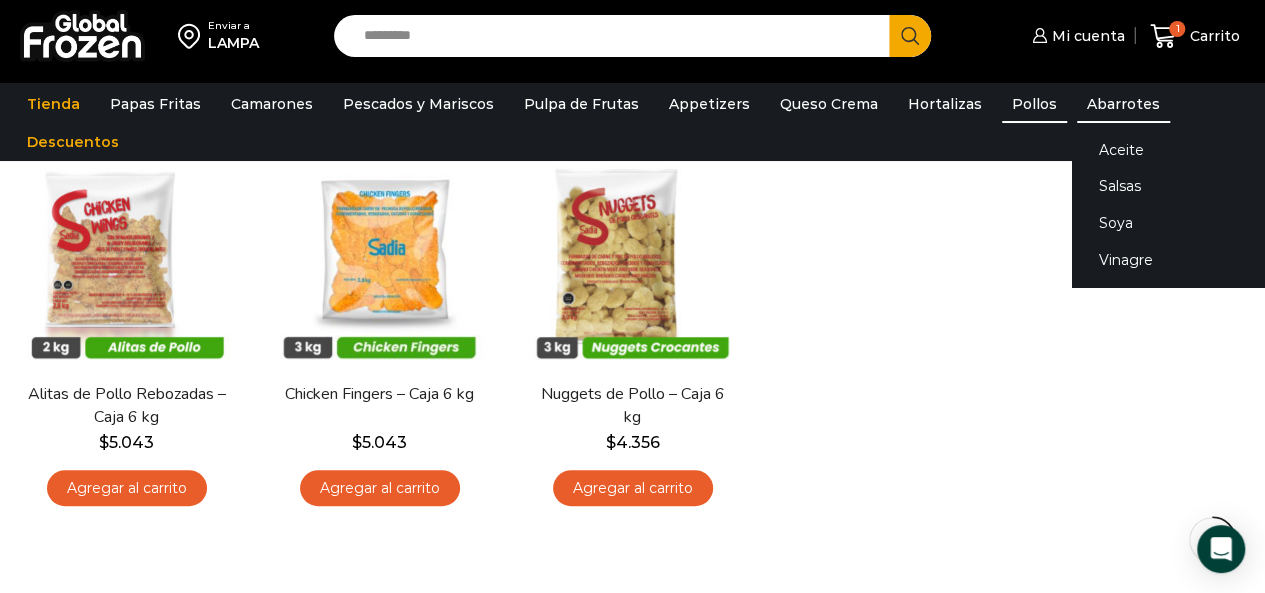 click on "Abarrotes" at bounding box center [1123, 104] 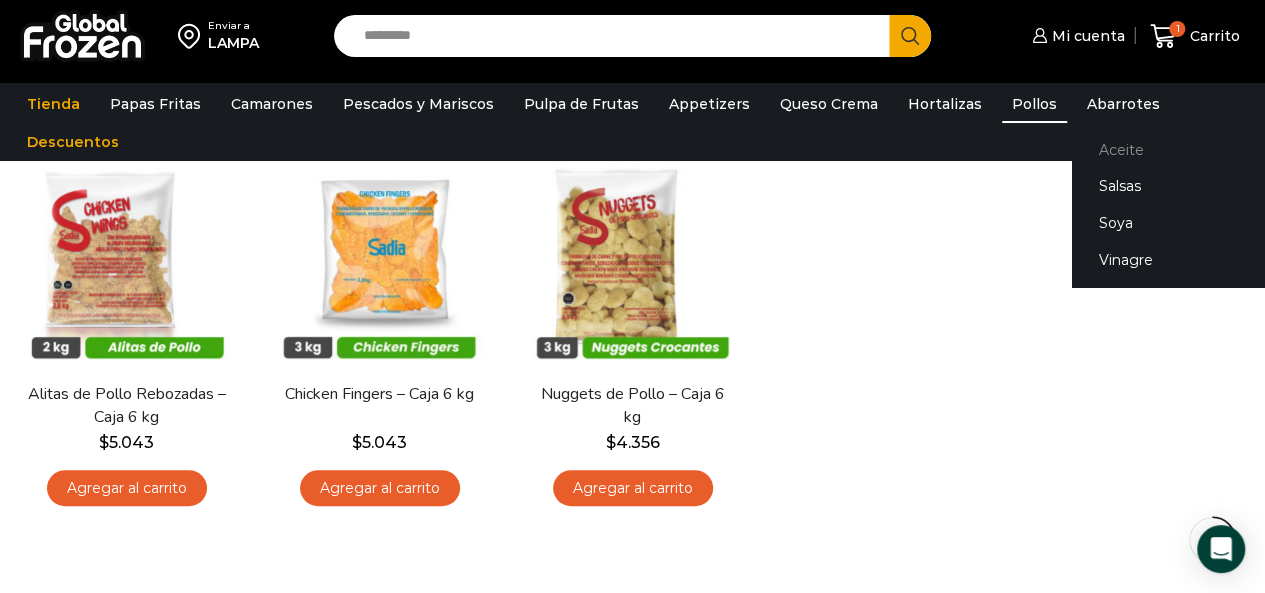 click on "Aceite" at bounding box center [1198, 149] 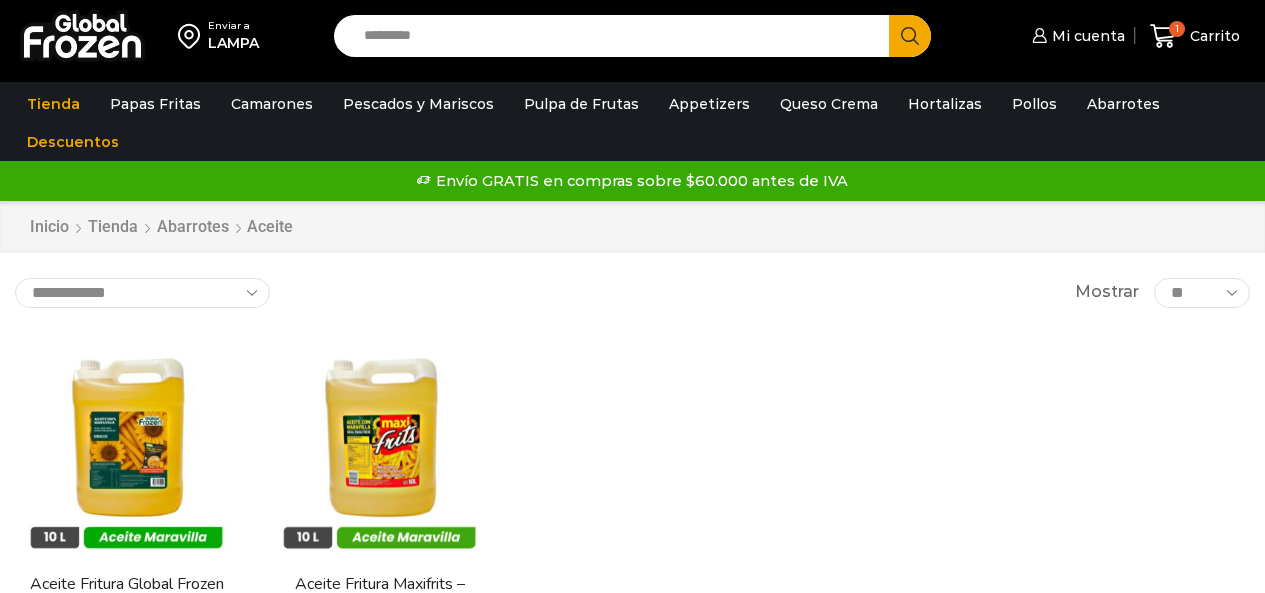 scroll, scrollTop: 0, scrollLeft: 0, axis: both 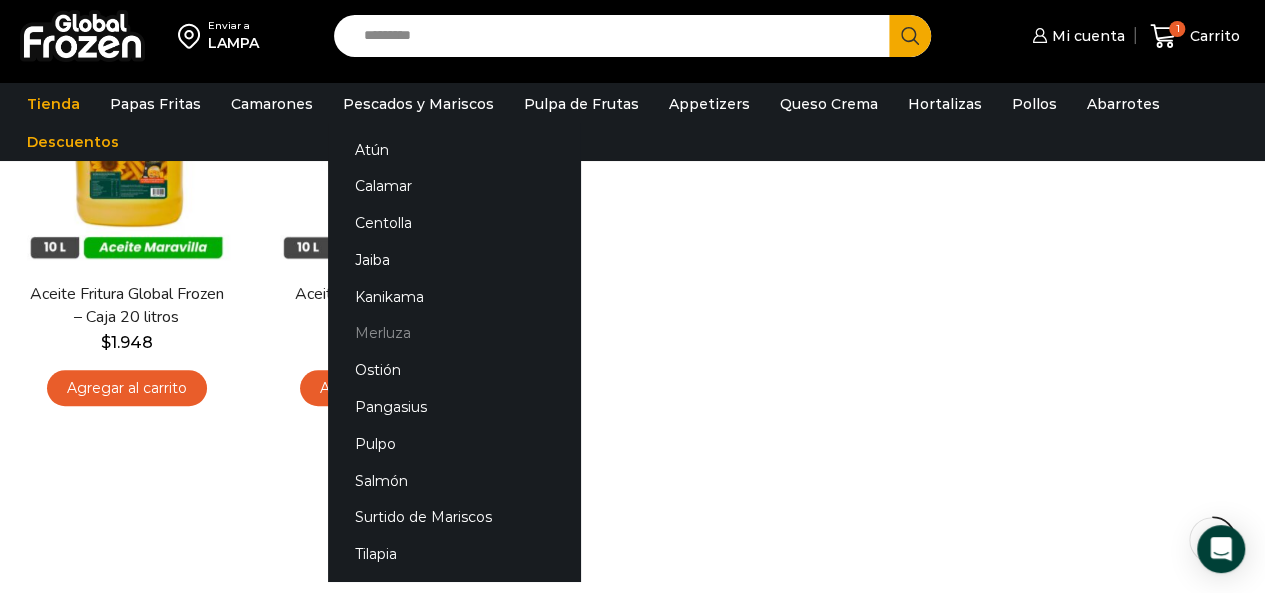 click on "Merluza" at bounding box center [454, 333] 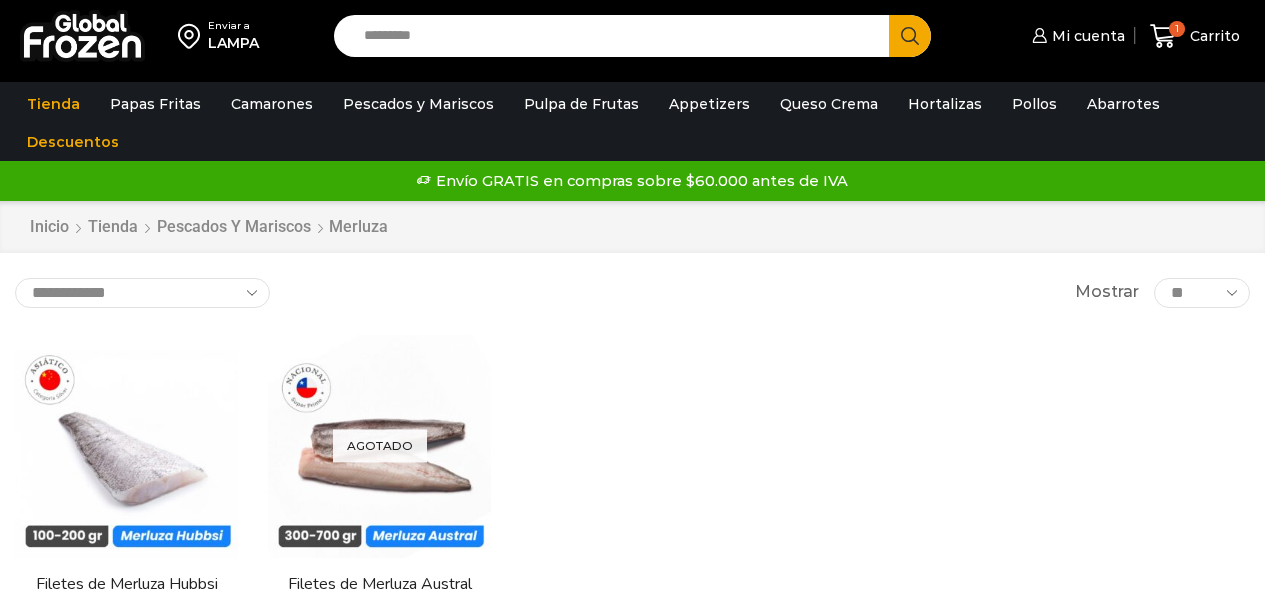 scroll, scrollTop: 0, scrollLeft: 0, axis: both 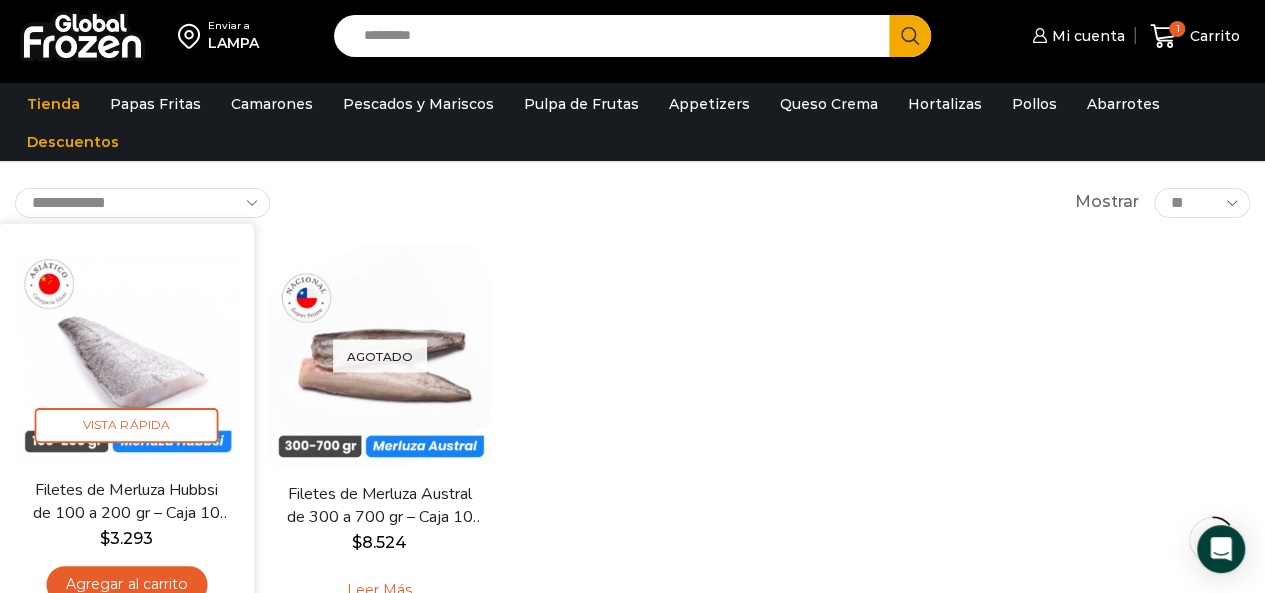 click on "Filetes de Merluza Hubbsi de 100 a 200 gr – Caja 10 kg" at bounding box center (126, 501) 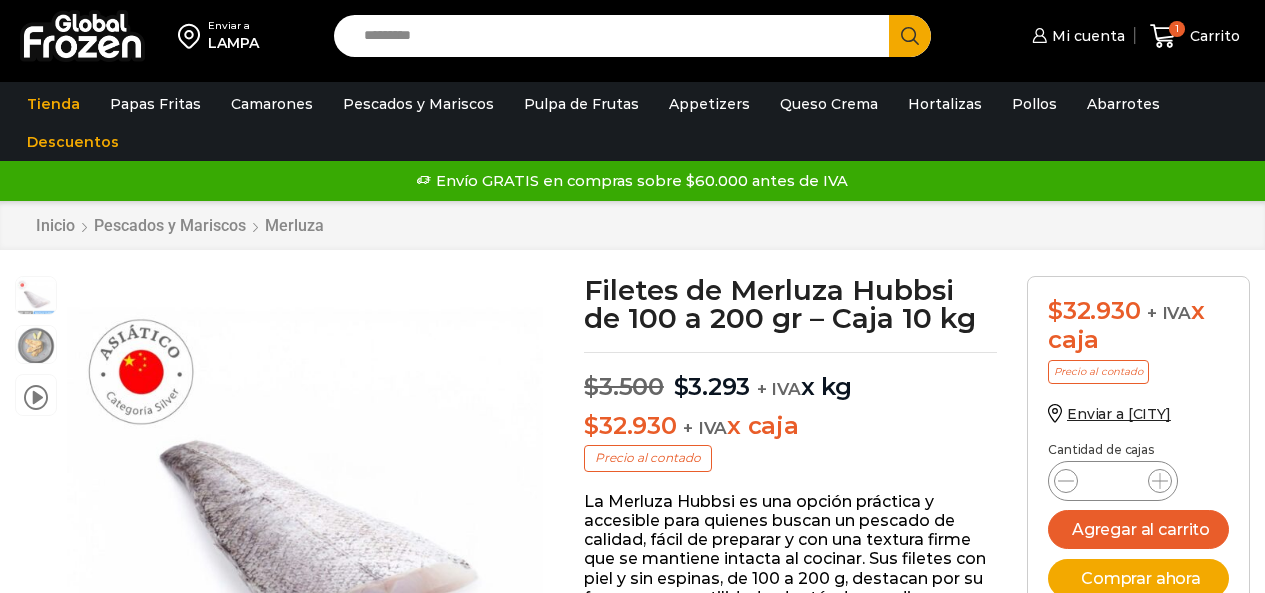 scroll, scrollTop: 0, scrollLeft: 0, axis: both 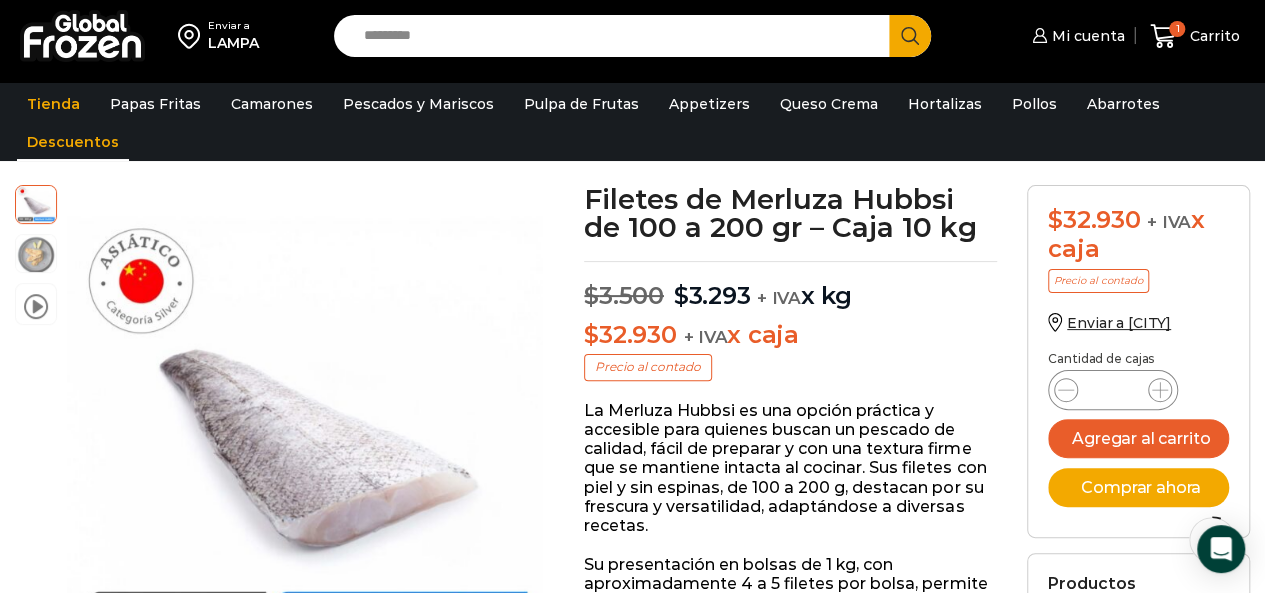 click on "Descuentos" at bounding box center [73, 142] 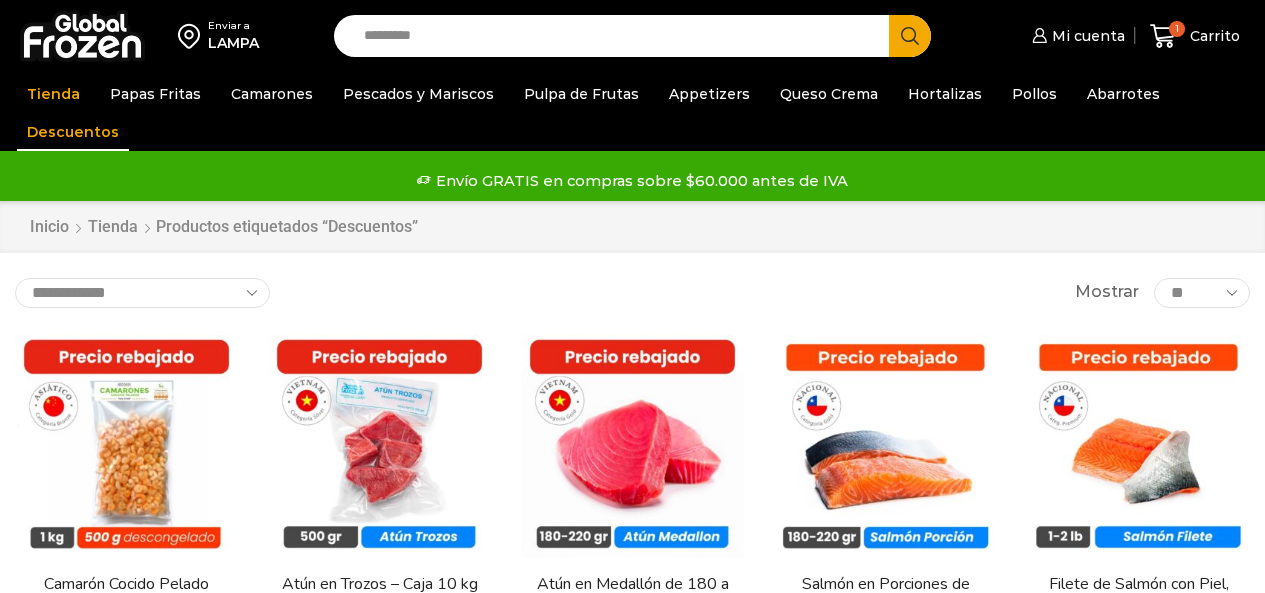scroll, scrollTop: 0, scrollLeft: 0, axis: both 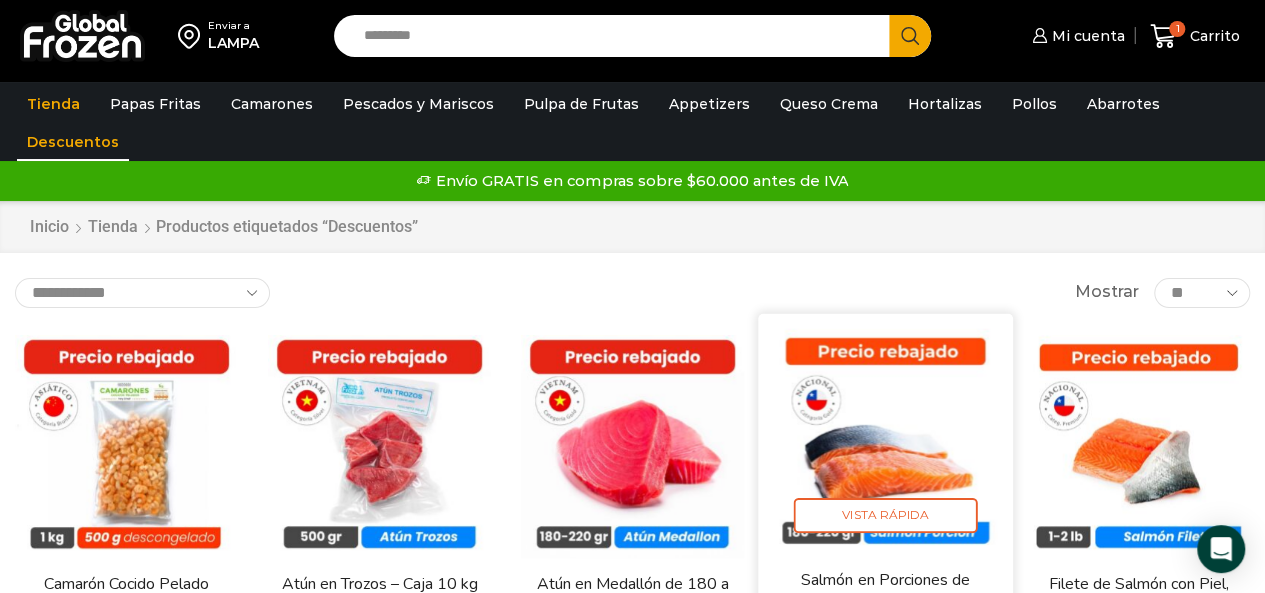 click at bounding box center (885, 440) 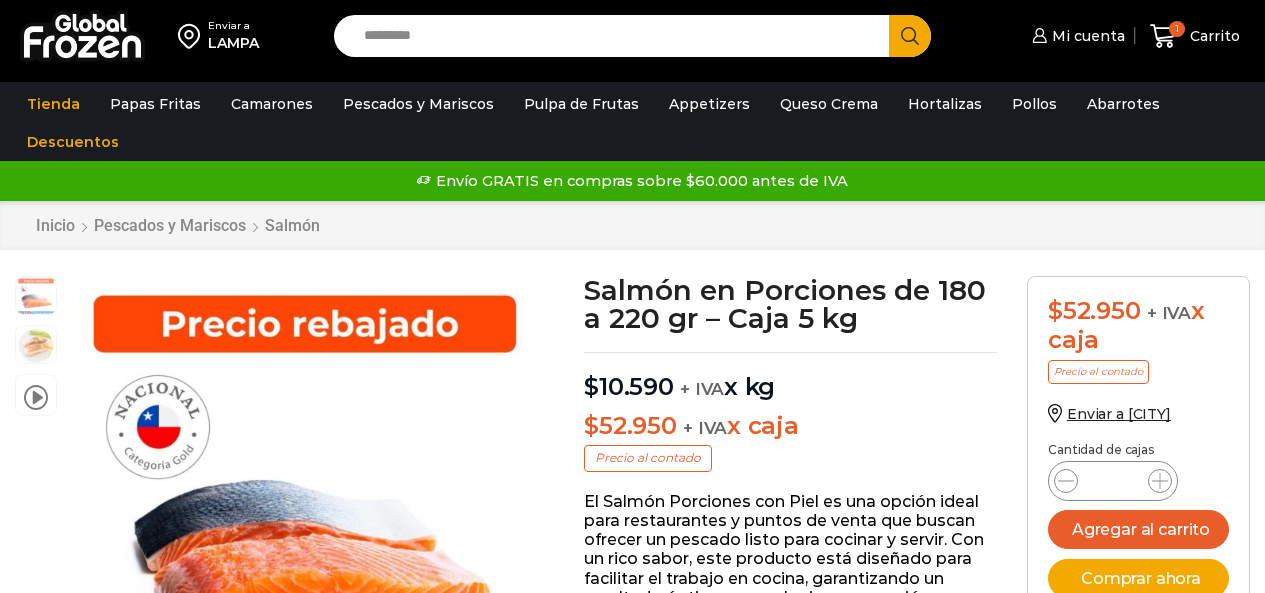 scroll, scrollTop: 0, scrollLeft: 0, axis: both 